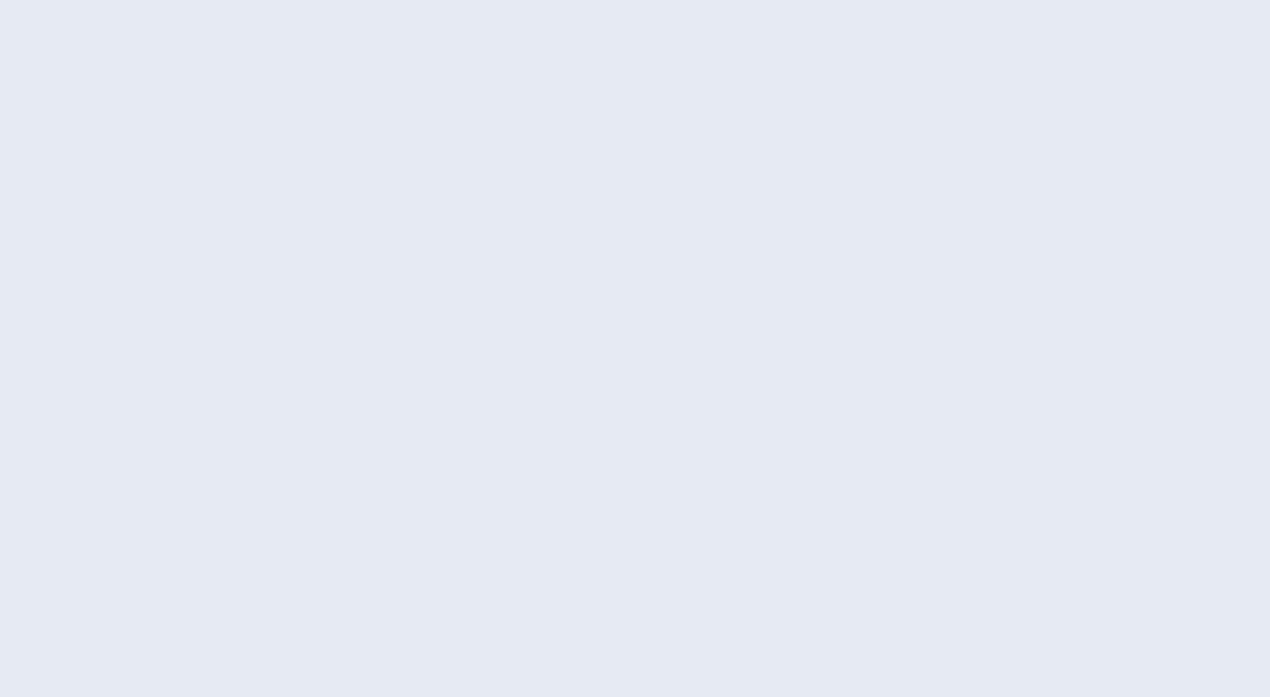 scroll, scrollTop: 0, scrollLeft: 0, axis: both 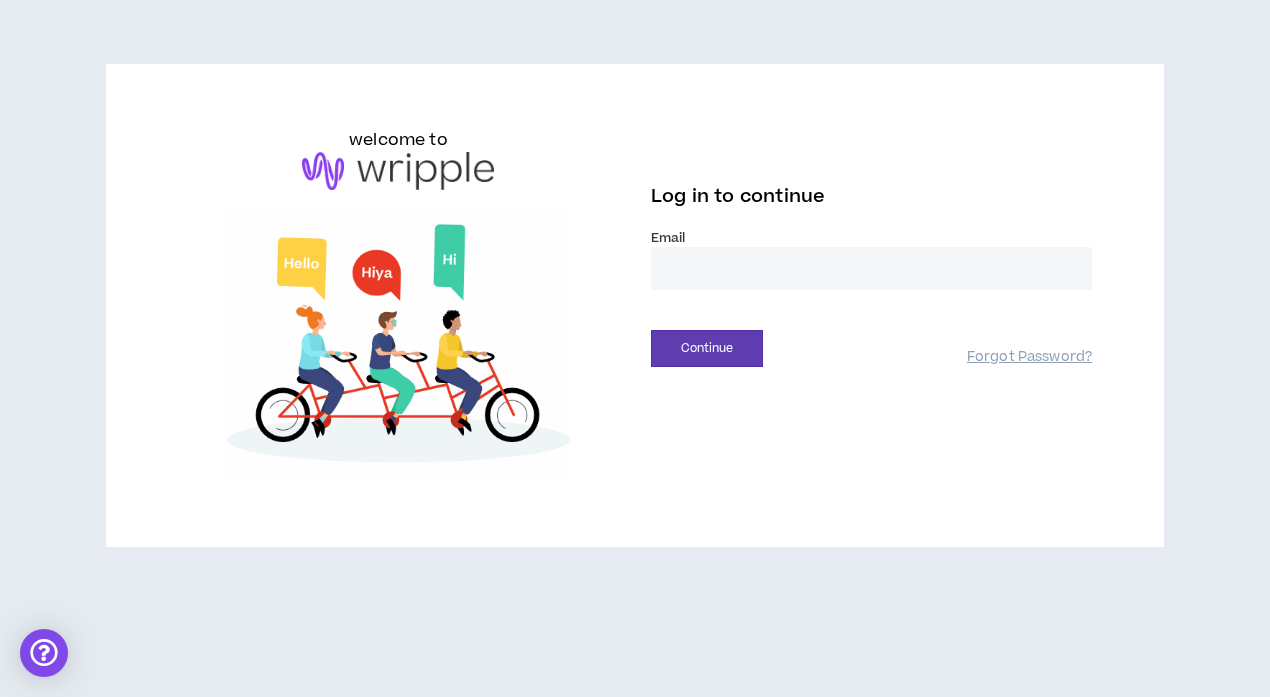 click at bounding box center [871, 268] 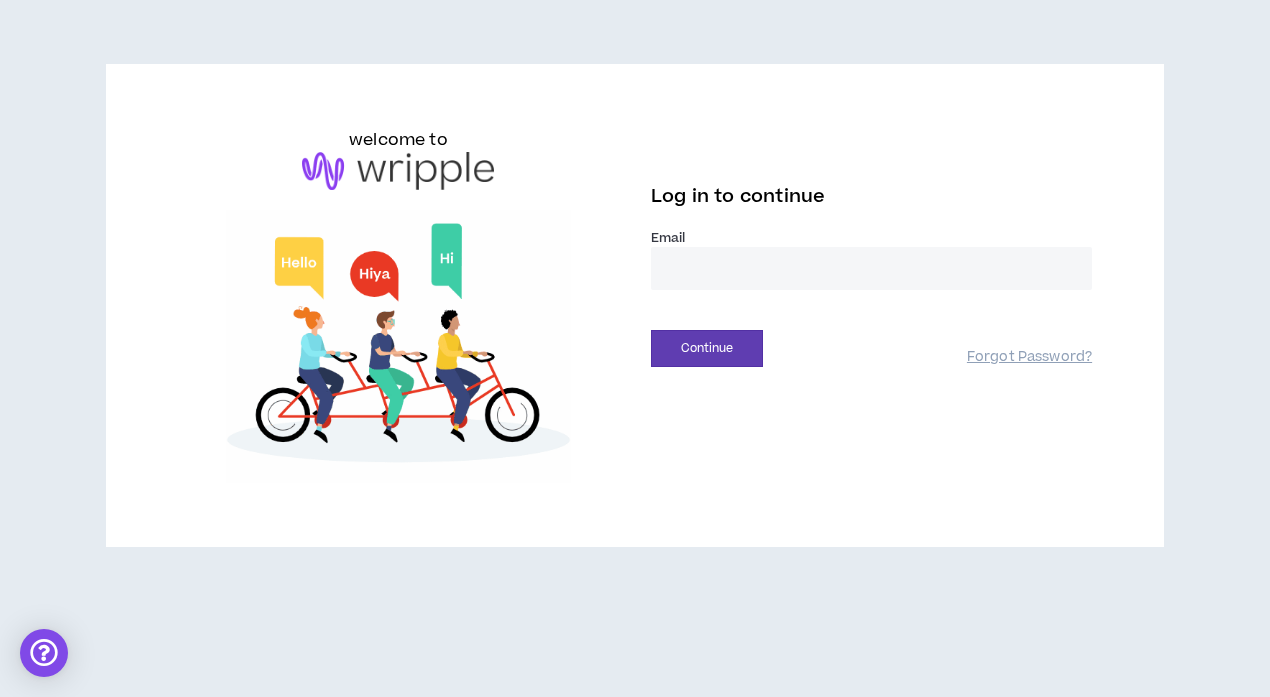 type on "**********" 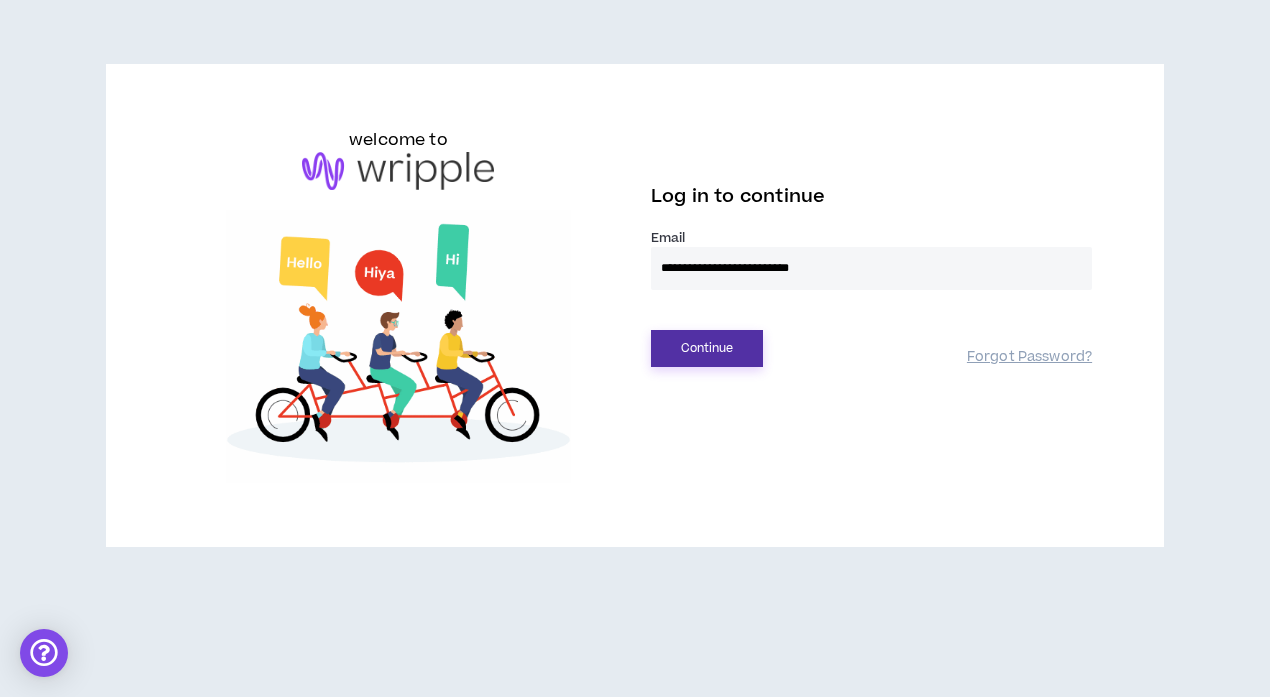 click on "Continue" at bounding box center [707, 348] 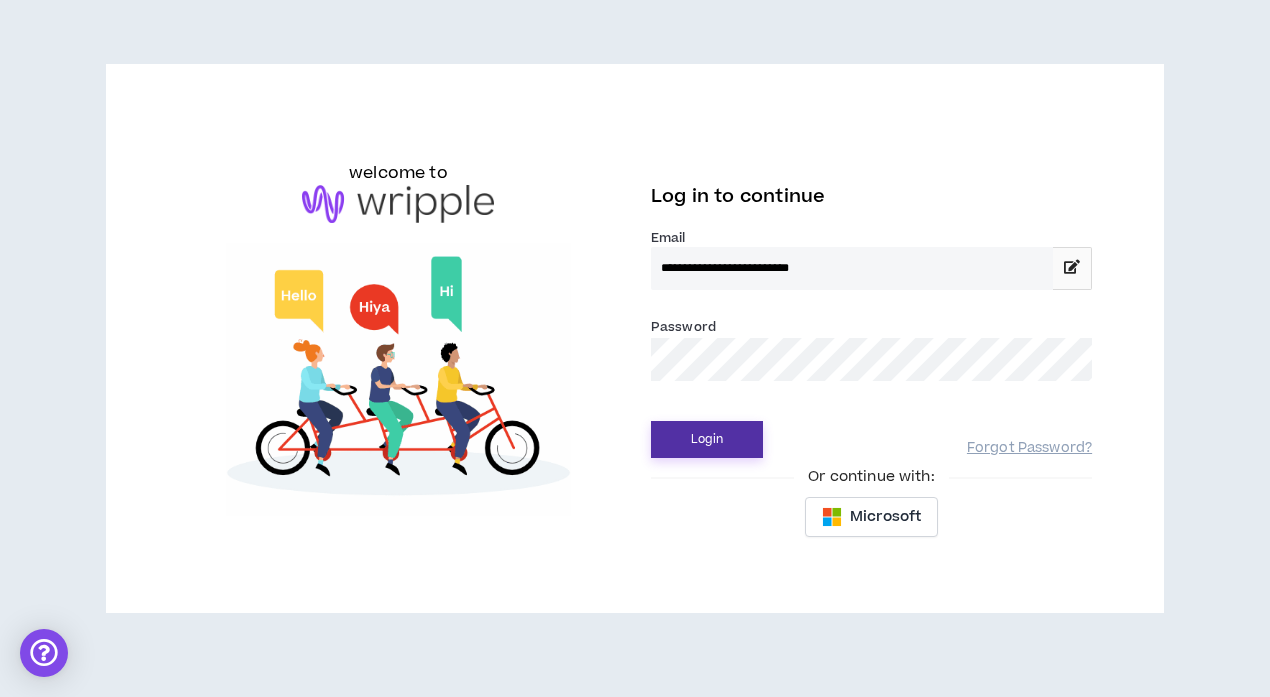click on "Login" at bounding box center (707, 439) 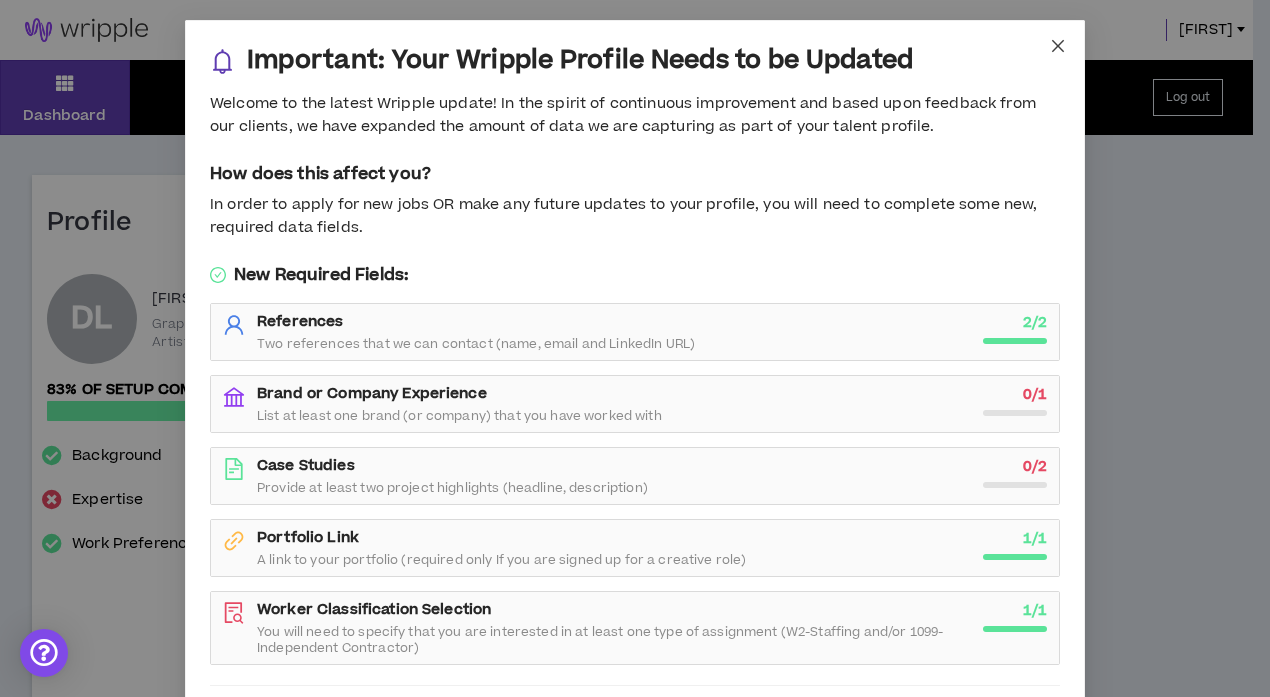 click 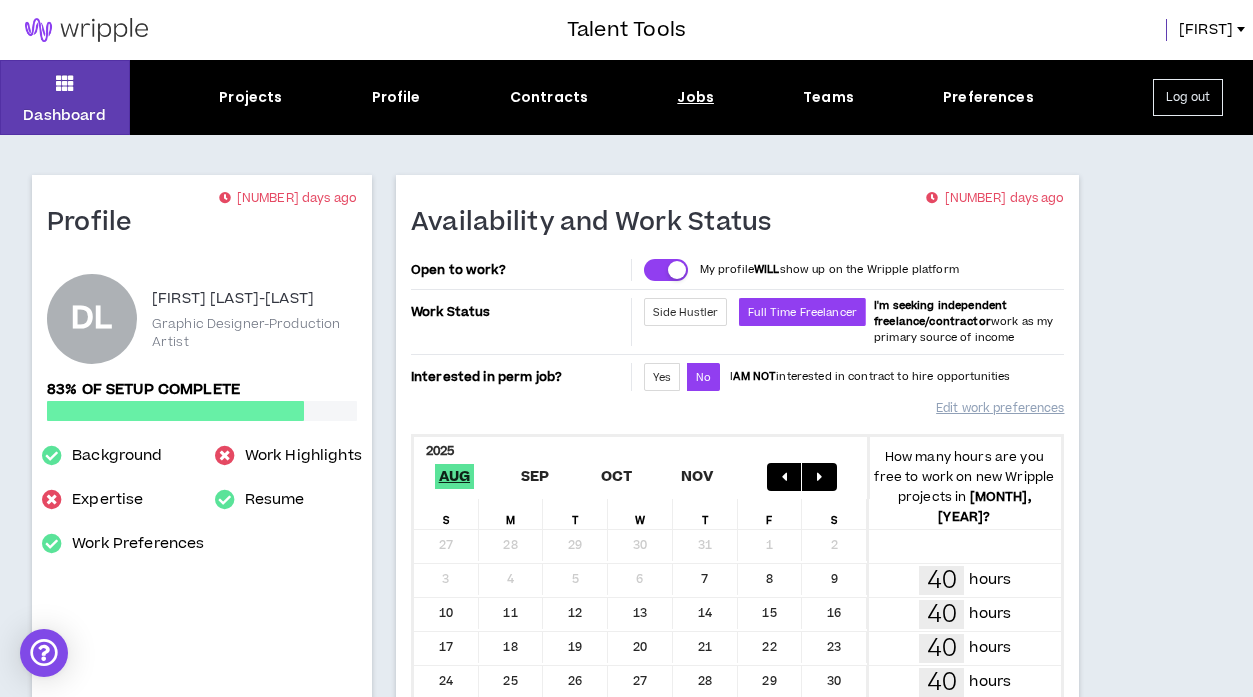 click on "Jobs" at bounding box center [695, 97] 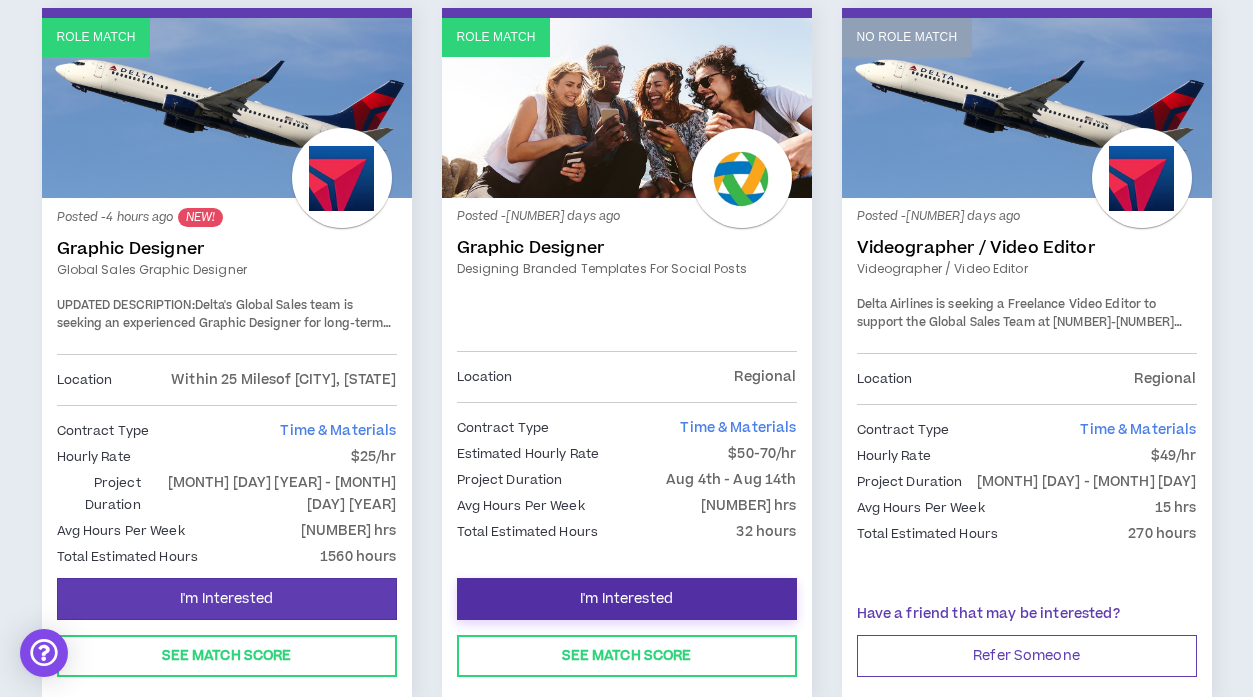 scroll, scrollTop: 400, scrollLeft: 0, axis: vertical 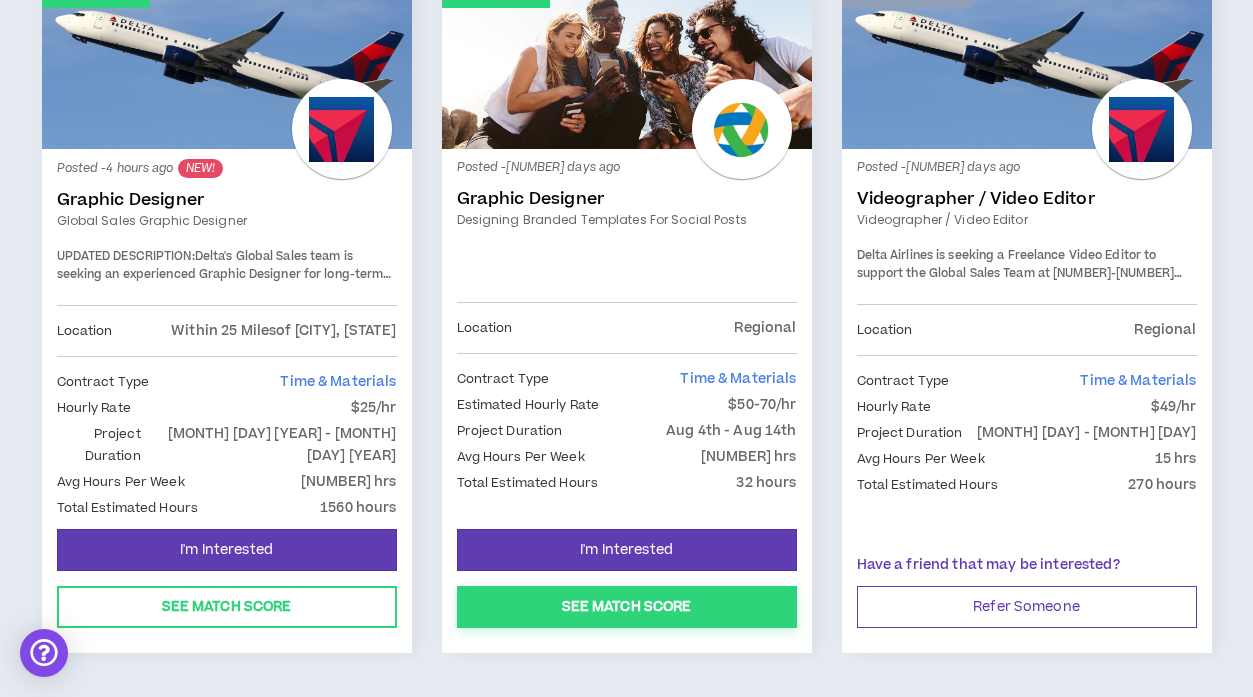 click on "See Match Score" at bounding box center (627, 607) 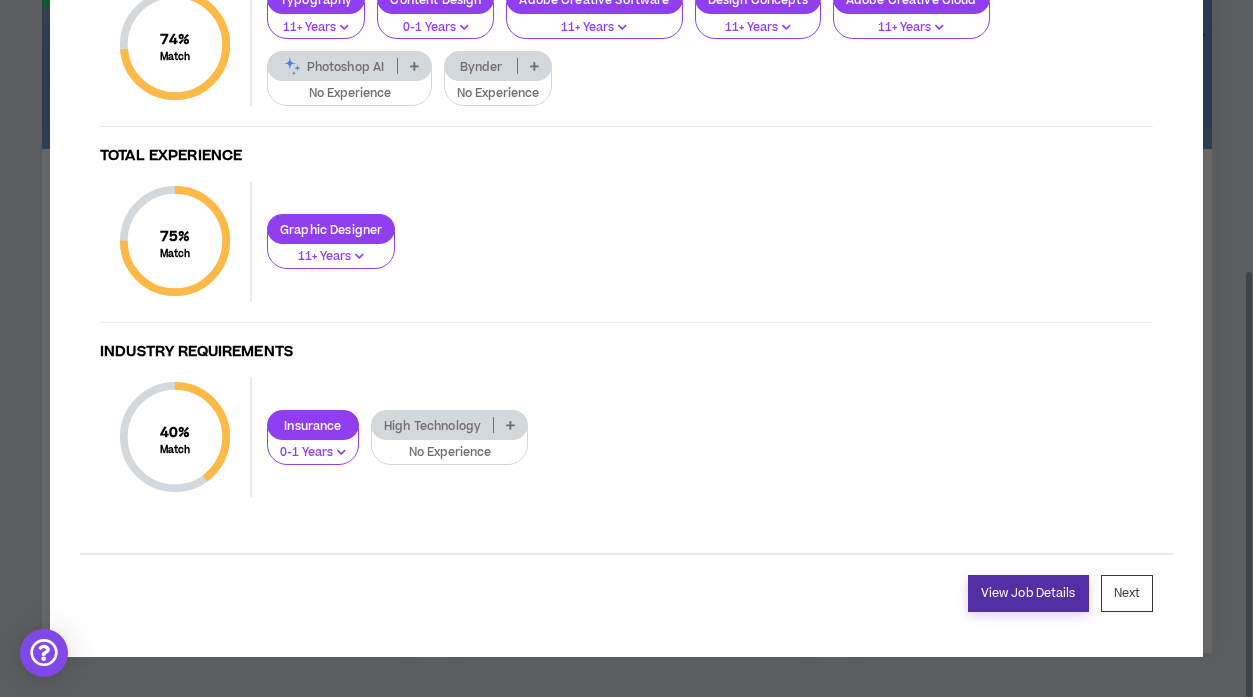 click on "View Job Details" at bounding box center (1028, 593) 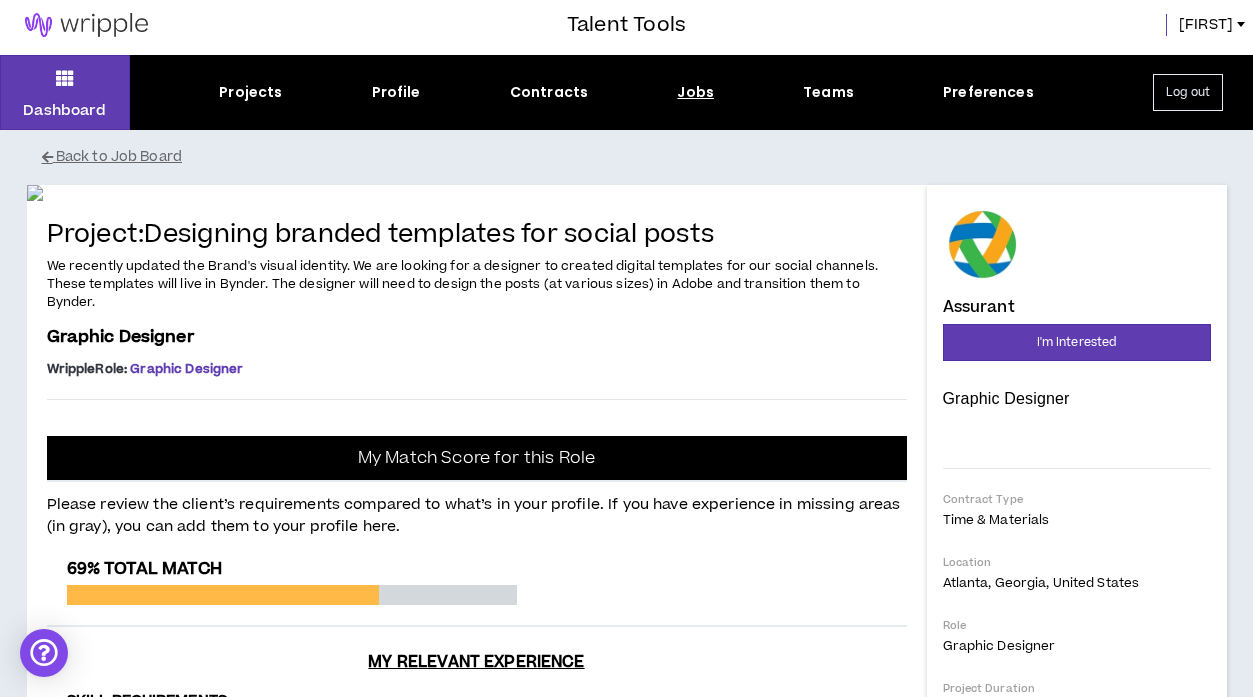 scroll, scrollTop: 0, scrollLeft: 0, axis: both 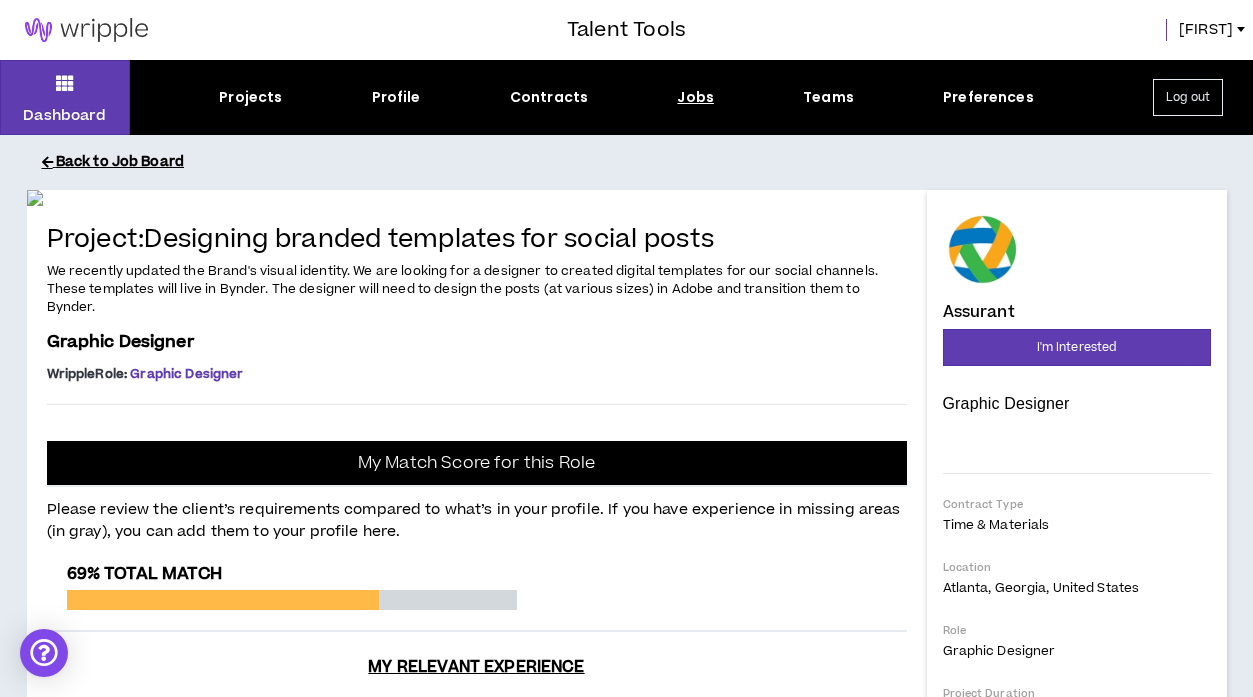 click on "Back to Job Board" at bounding box center [642, 162] 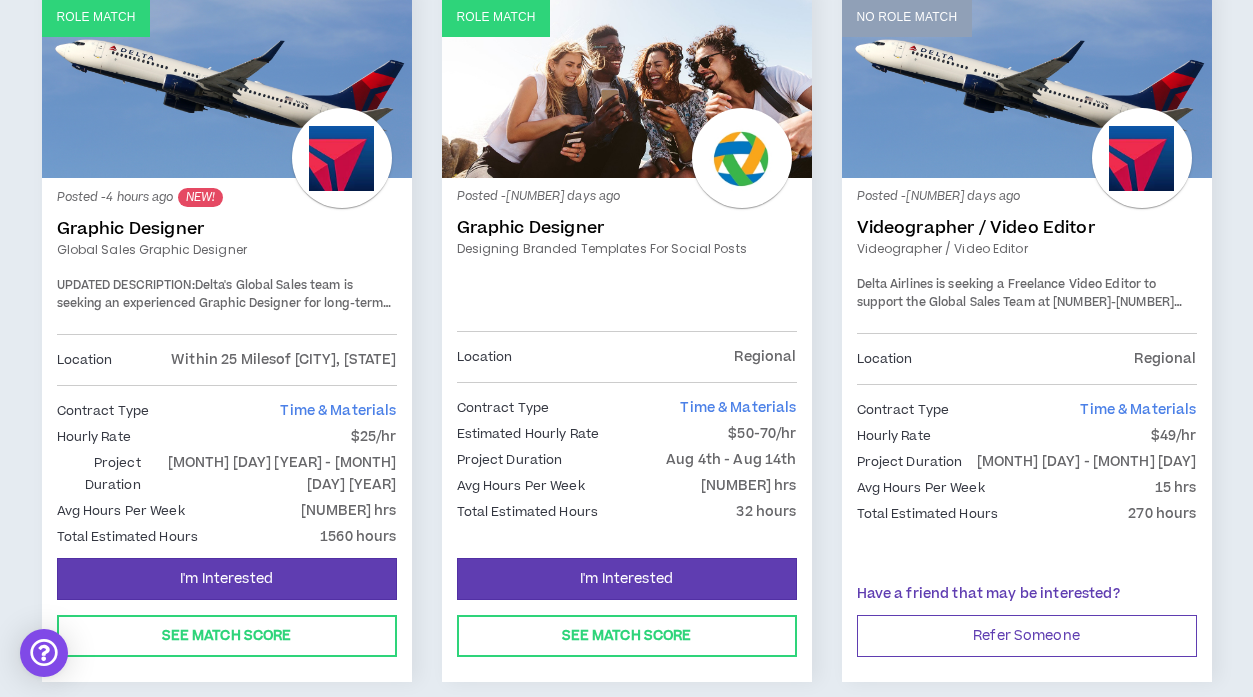 scroll, scrollTop: 400, scrollLeft: 0, axis: vertical 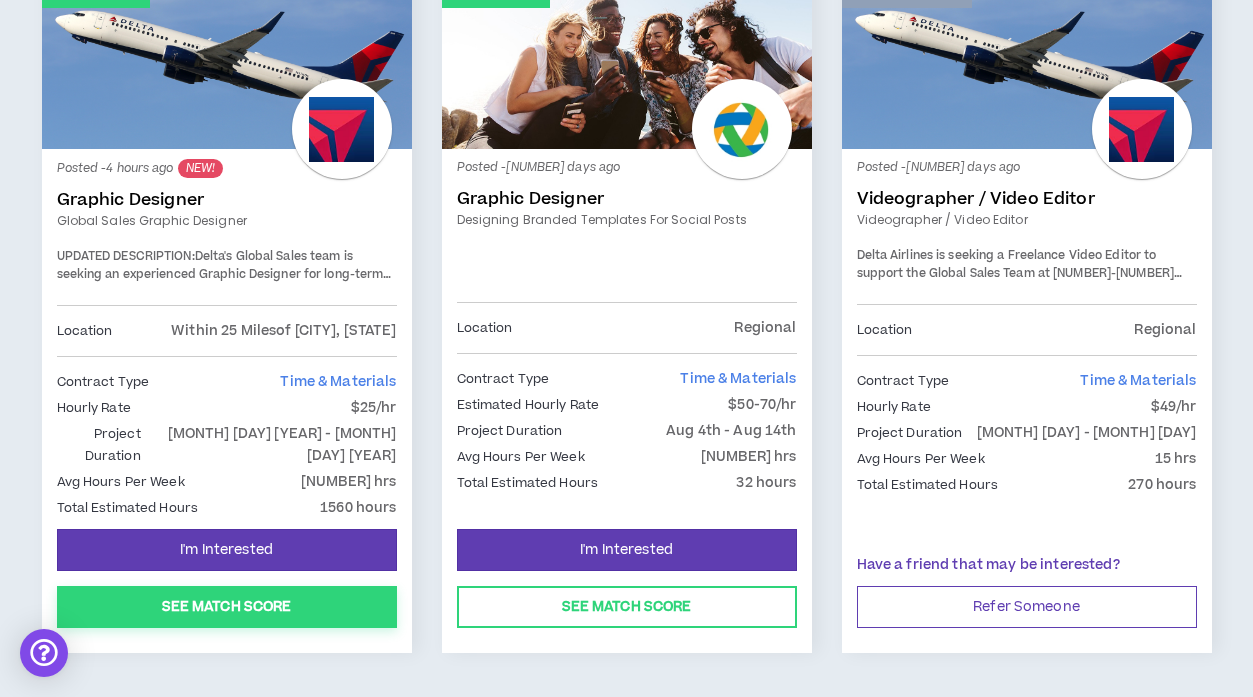 click on "See Match Score" at bounding box center (227, 607) 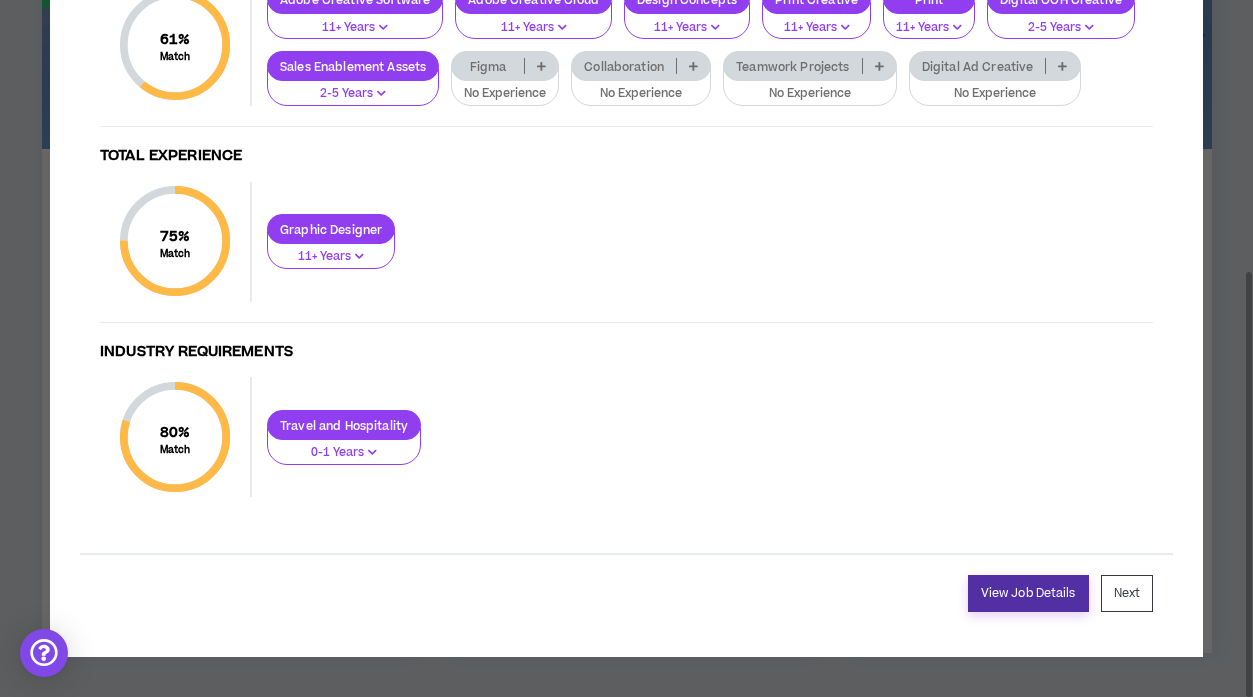 click on "View Job Details" at bounding box center [1028, 593] 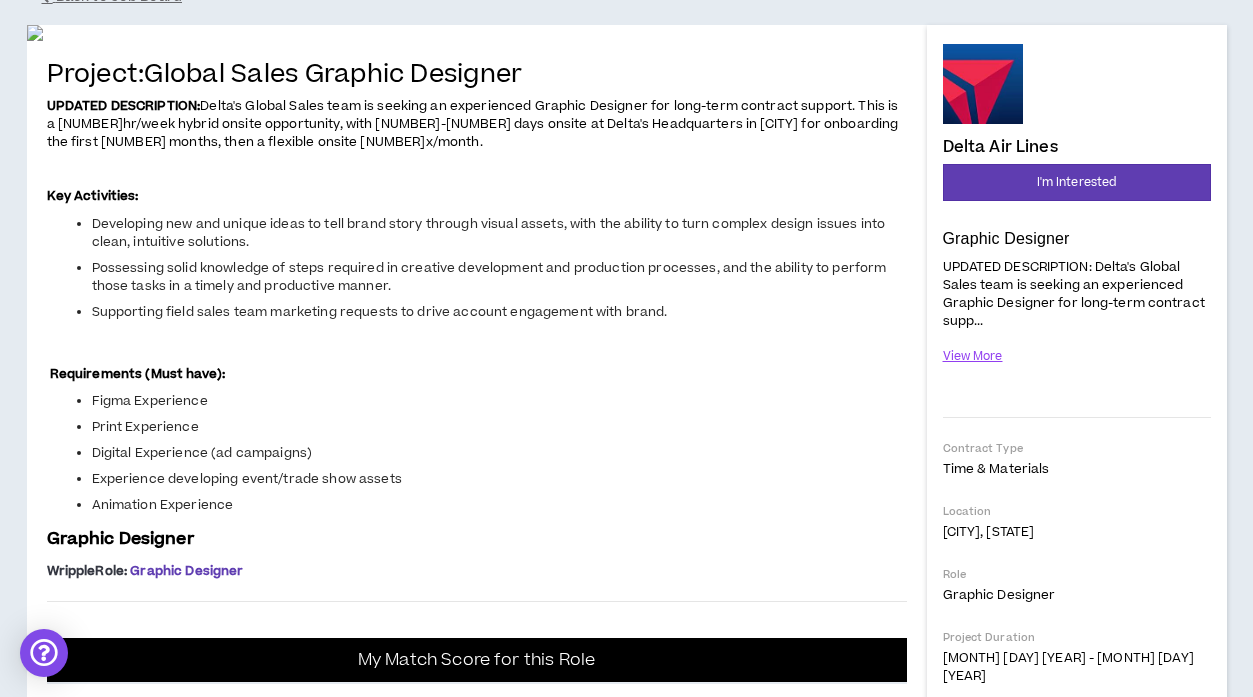scroll, scrollTop: 300, scrollLeft: 0, axis: vertical 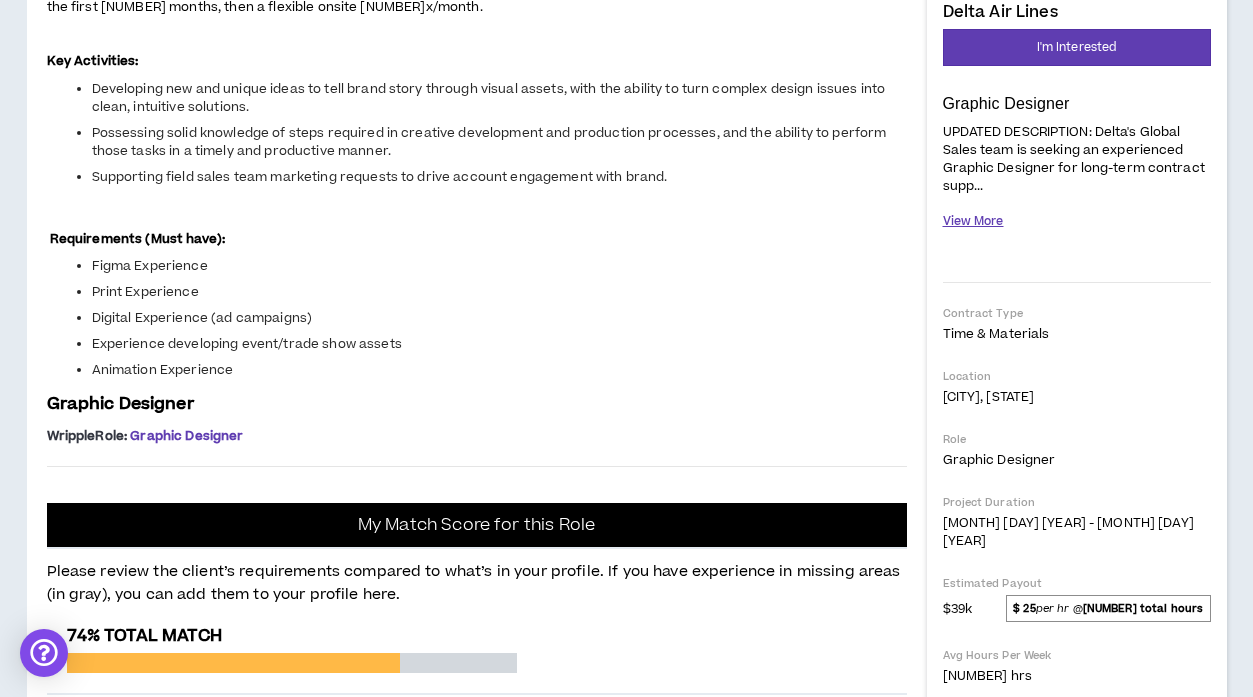 click on "View More" at bounding box center [973, 221] 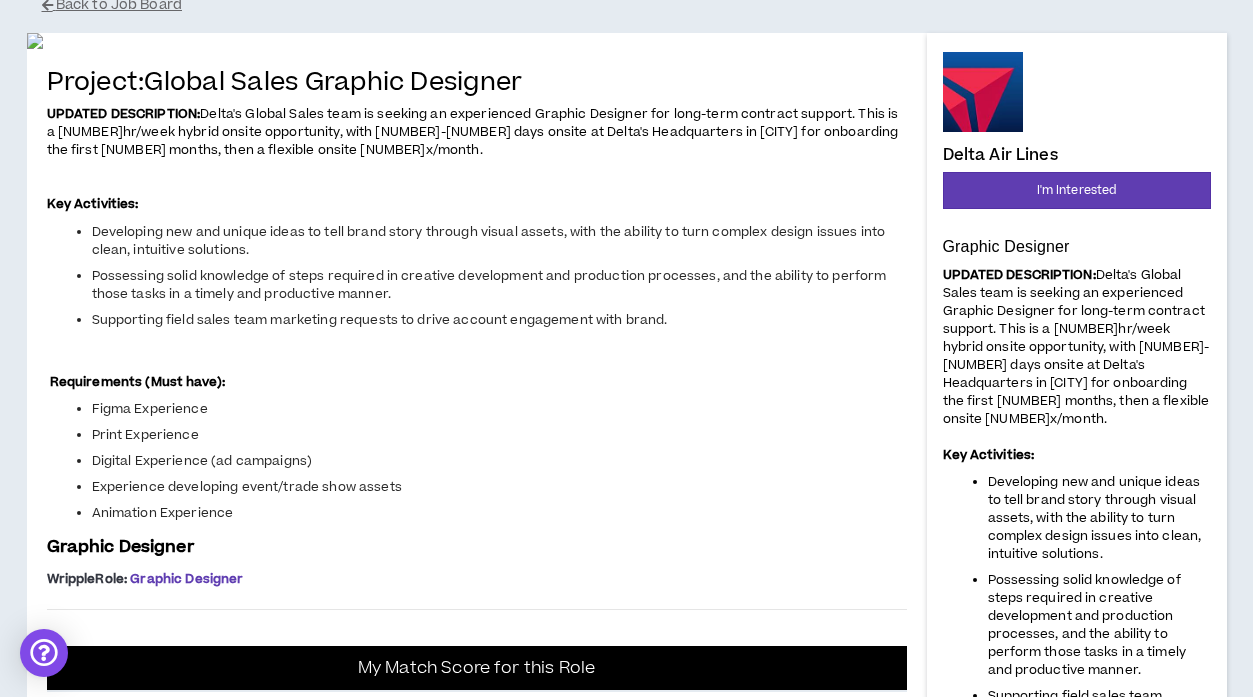 scroll, scrollTop: 0, scrollLeft: 0, axis: both 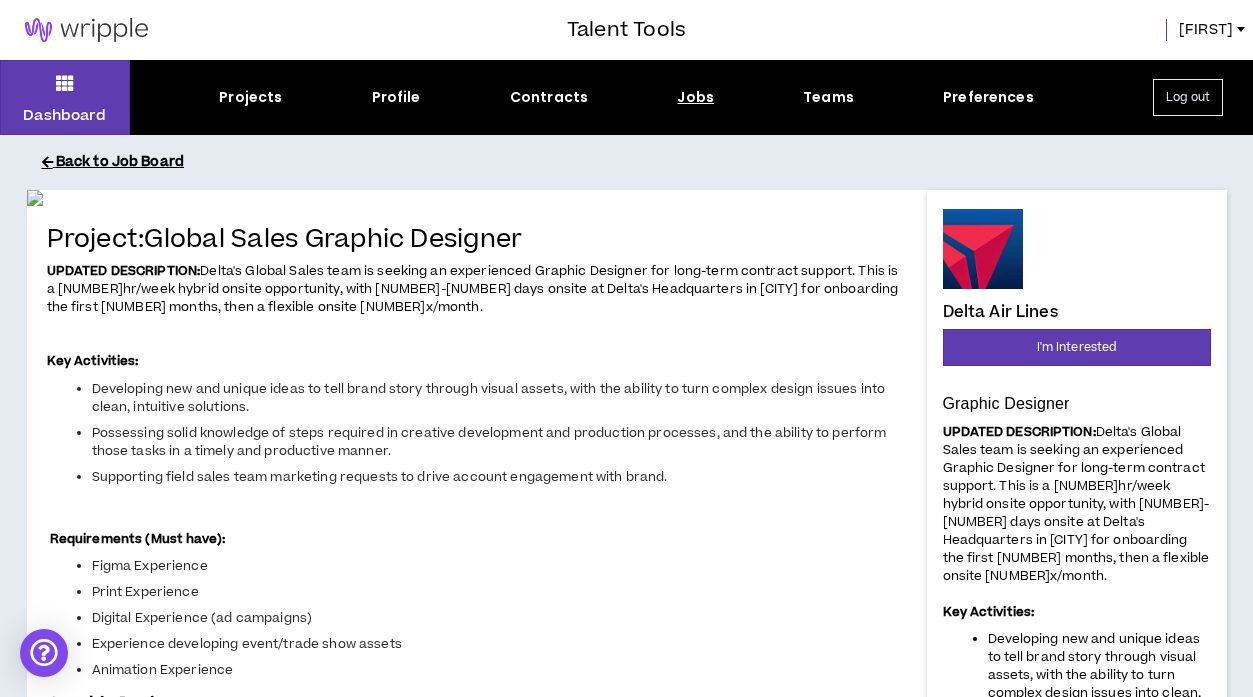 click on "Back to Job Board" at bounding box center (642, 162) 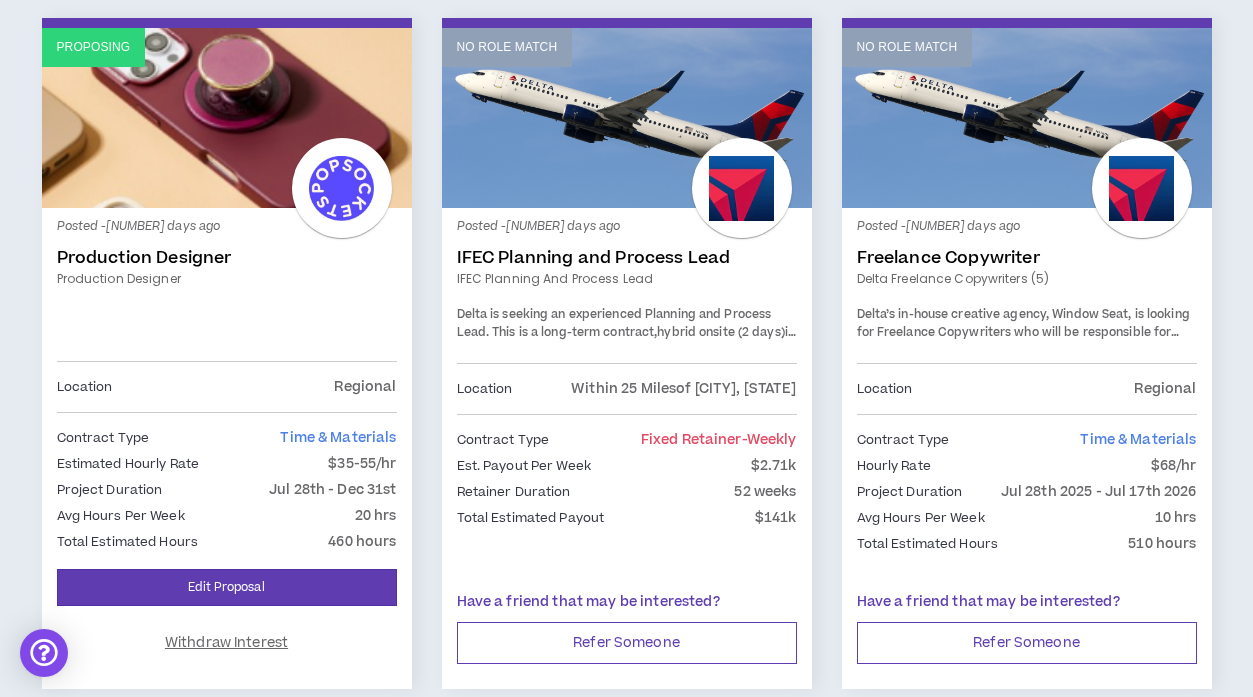 scroll, scrollTop: 900, scrollLeft: 0, axis: vertical 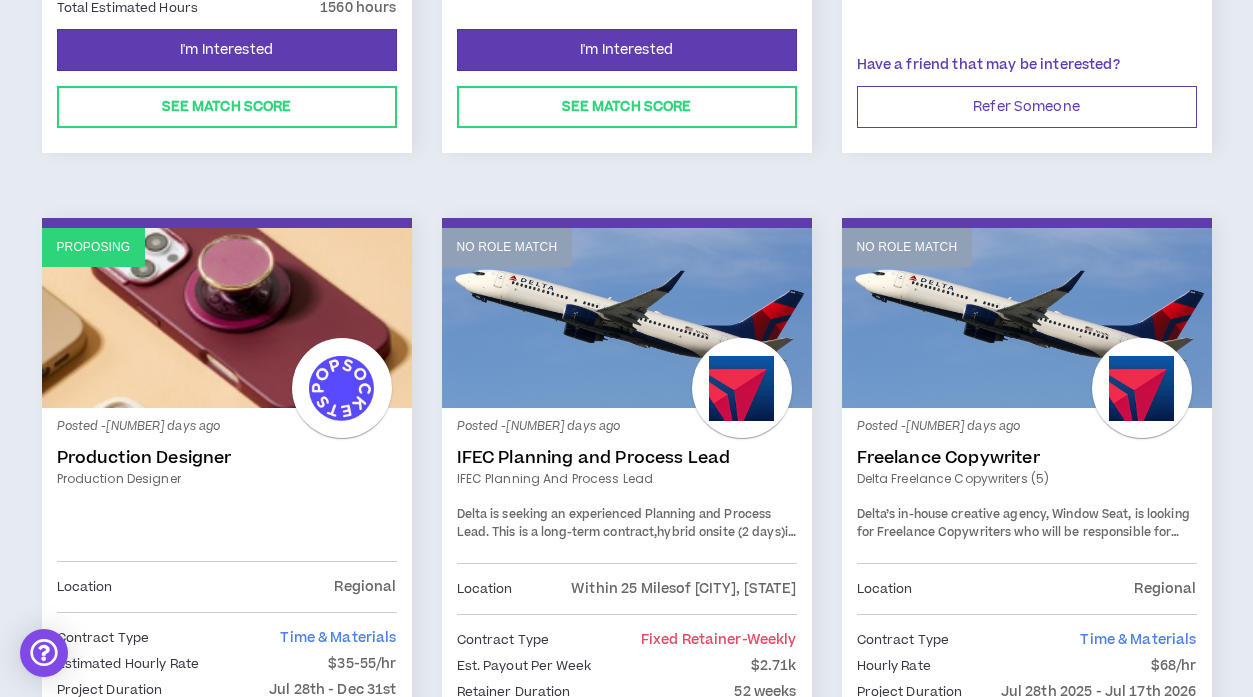 click on "Proposing" at bounding box center [94, 247] 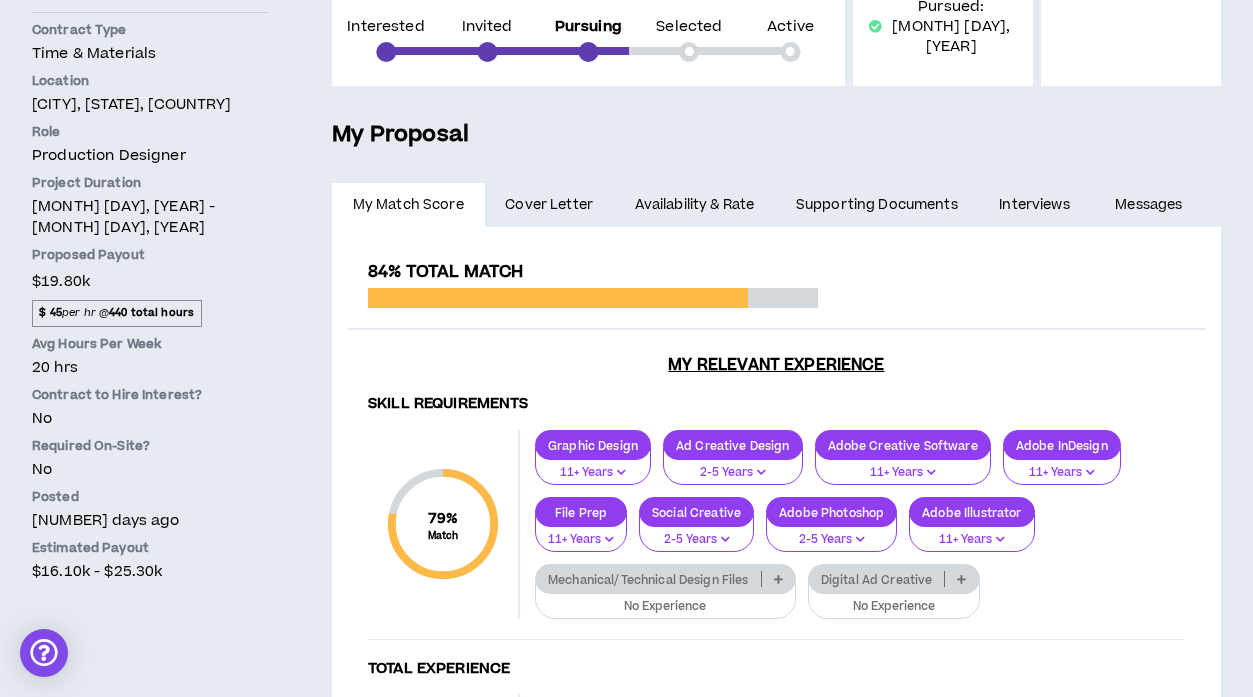 scroll, scrollTop: 0, scrollLeft: 0, axis: both 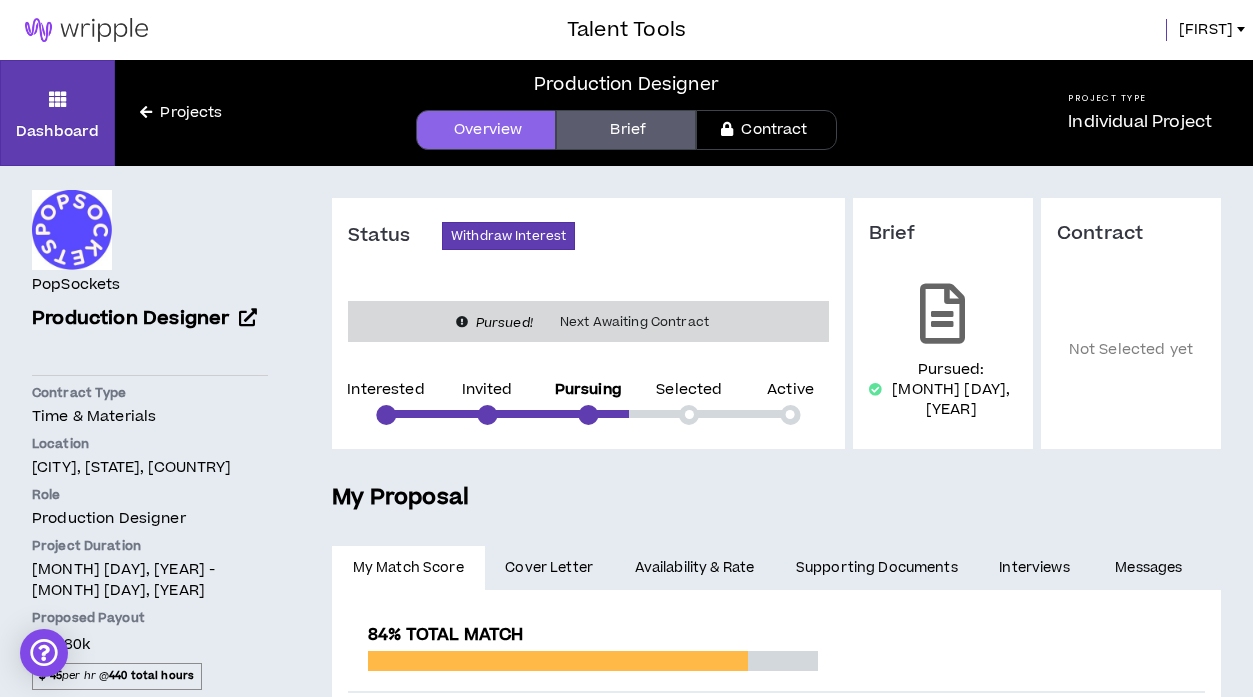 click on "Projects" at bounding box center (181, 113) 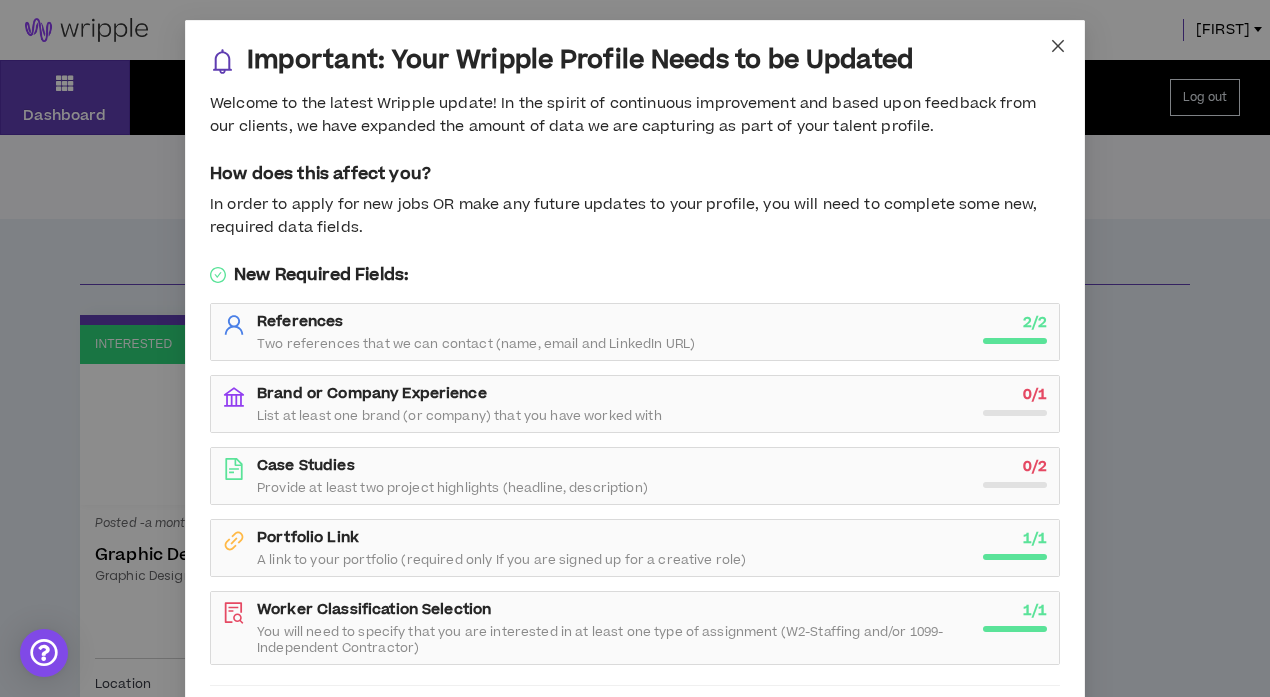 click 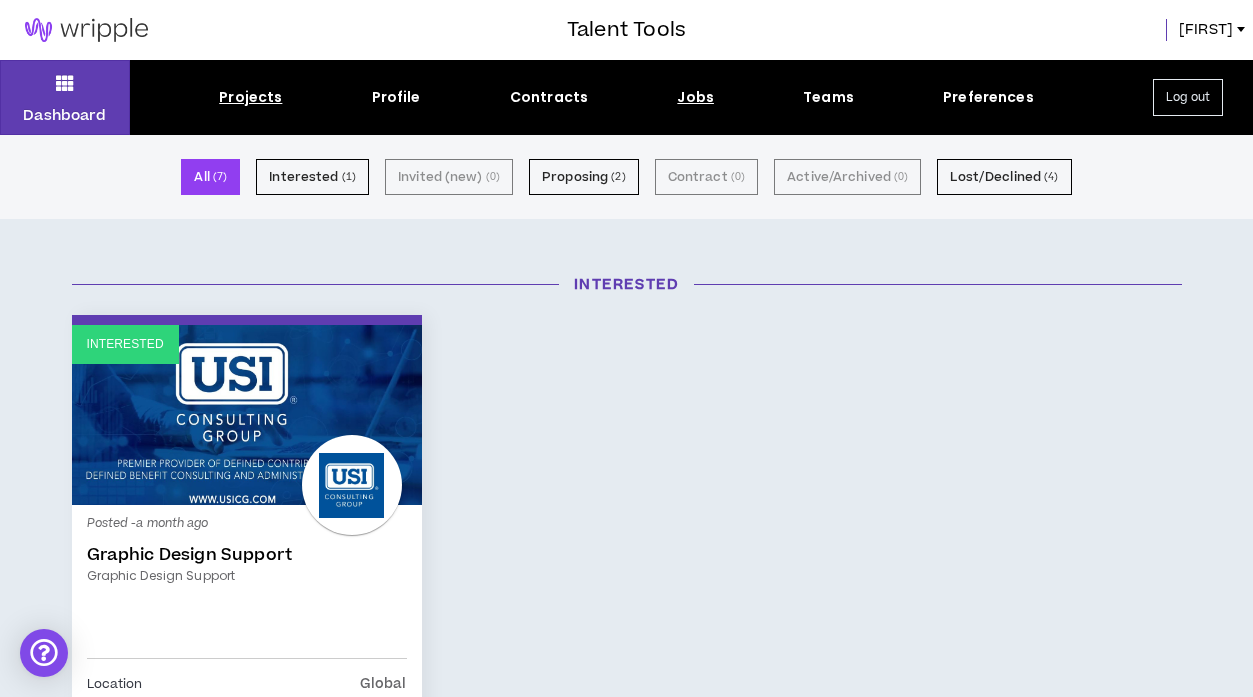 click on "Jobs" at bounding box center (695, 97) 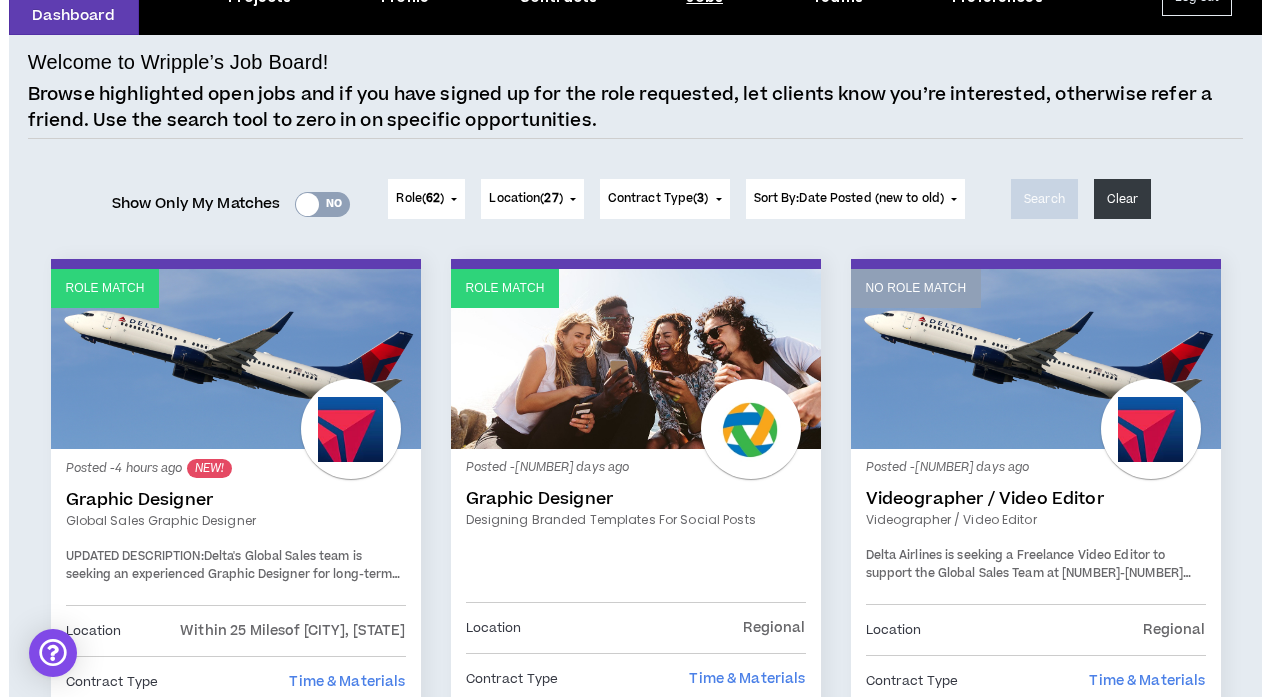 scroll, scrollTop: 0, scrollLeft: 0, axis: both 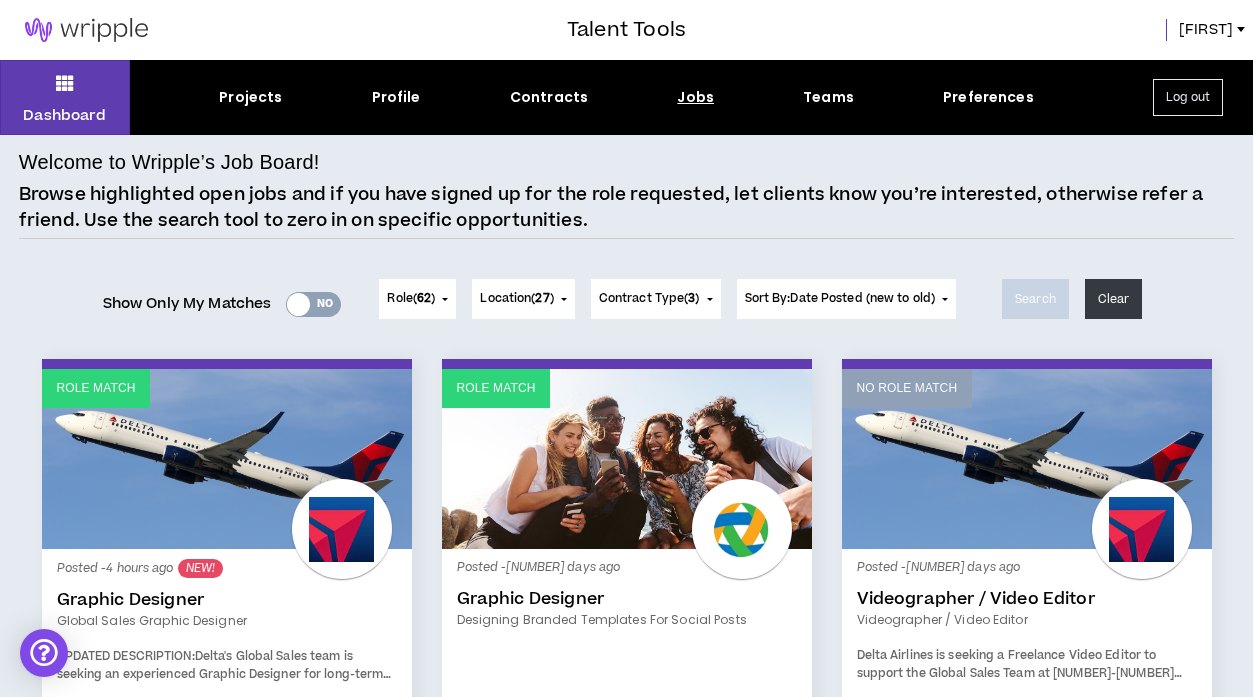 click on "Log out" at bounding box center [1188, 97] 